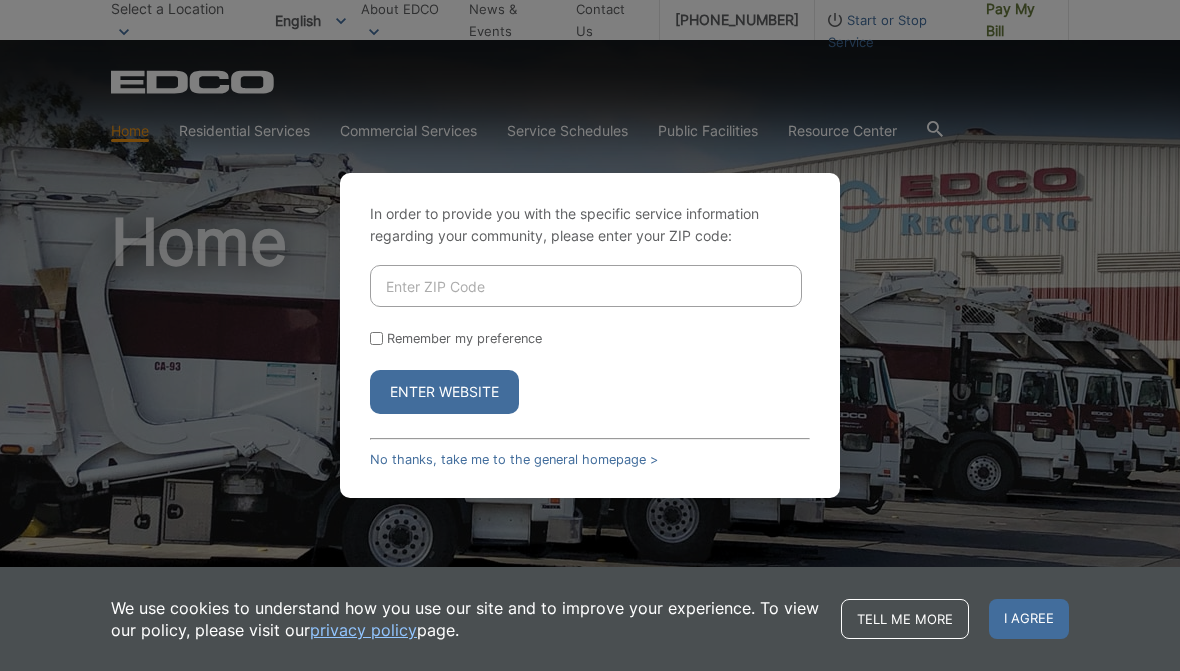 scroll, scrollTop: 0, scrollLeft: 0, axis: both 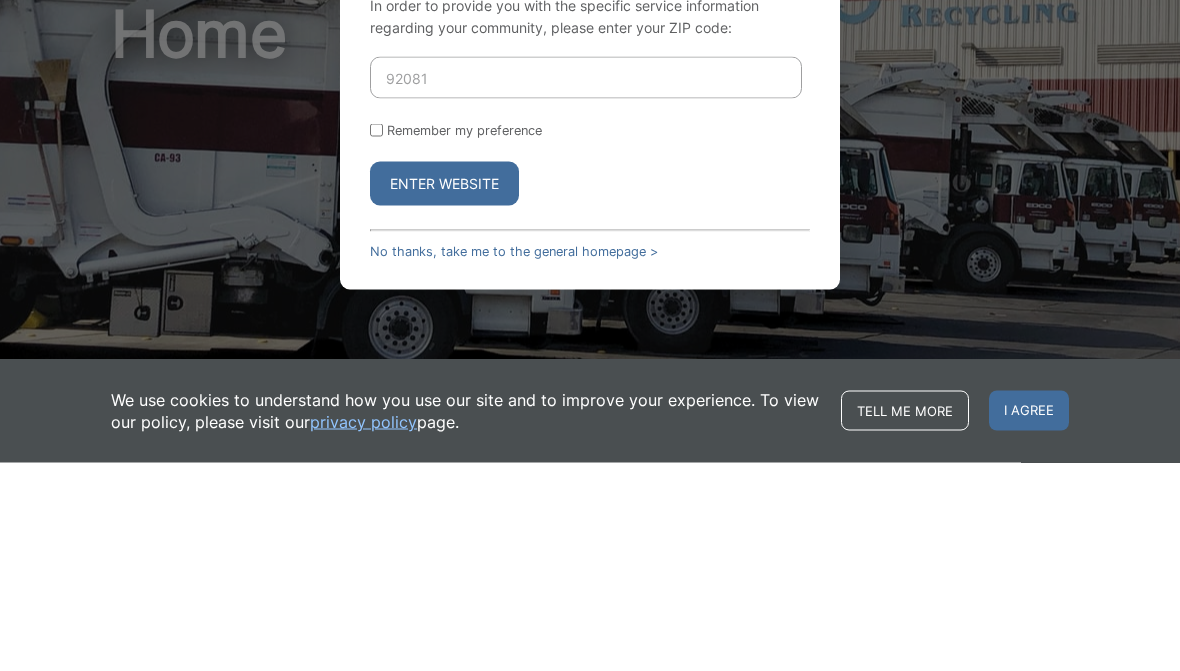 type on "92081" 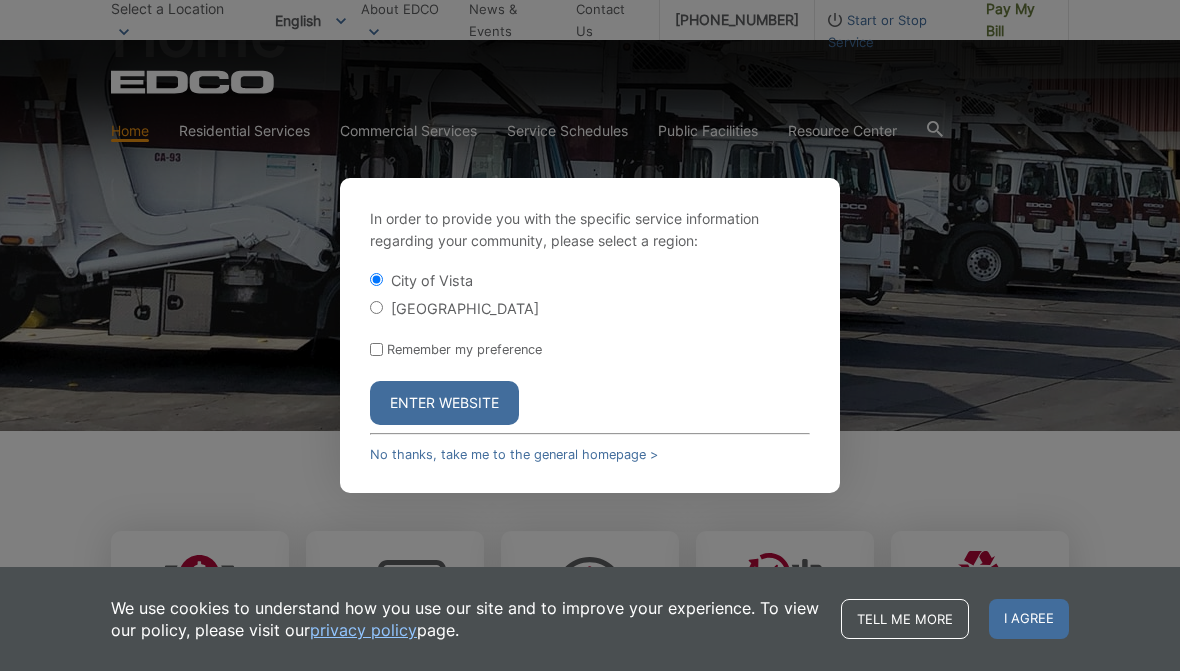 click on "In order to provide you with the specific service information regarding your community, please select a region:
City of Vista Vista County
Remember my preference
Enter Website
No thanks, take me to the general homepage >" at bounding box center [590, 335] 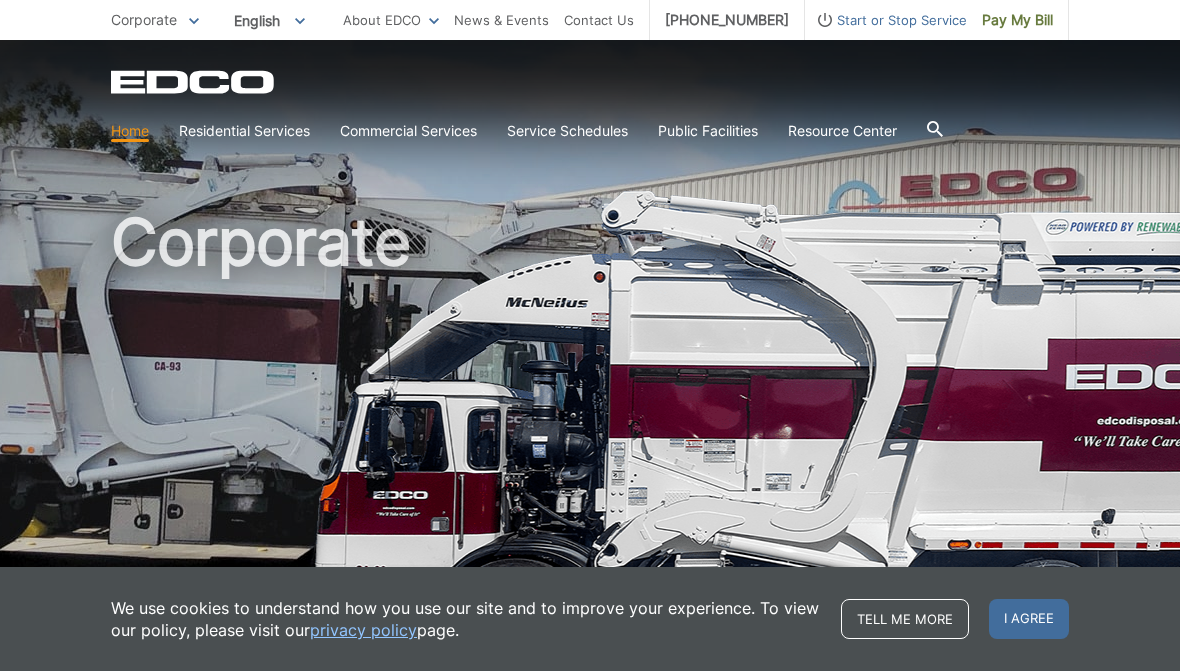 scroll, scrollTop: 0, scrollLeft: 0, axis: both 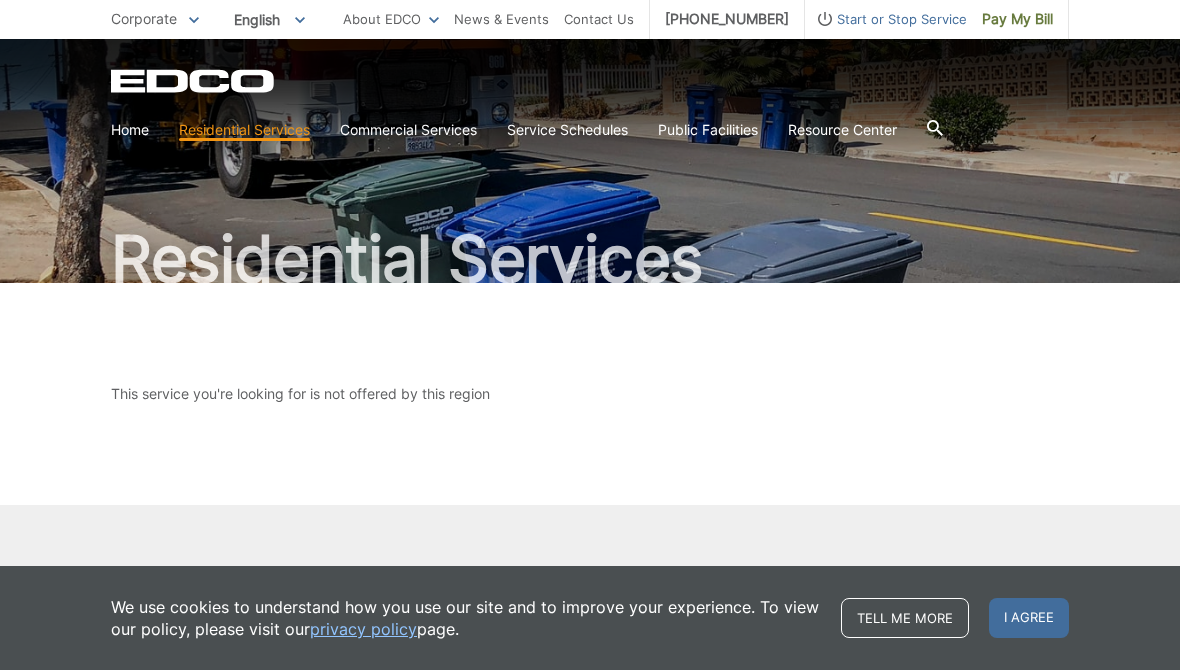 click at bounding box center [886, 592] 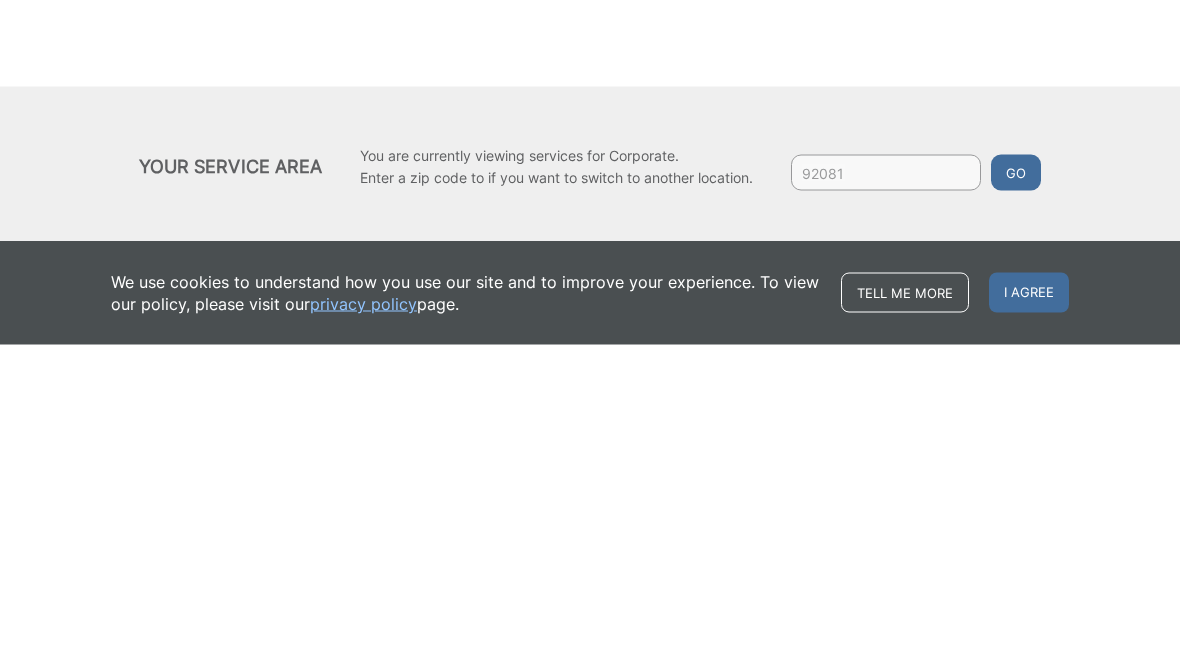 type on "92081" 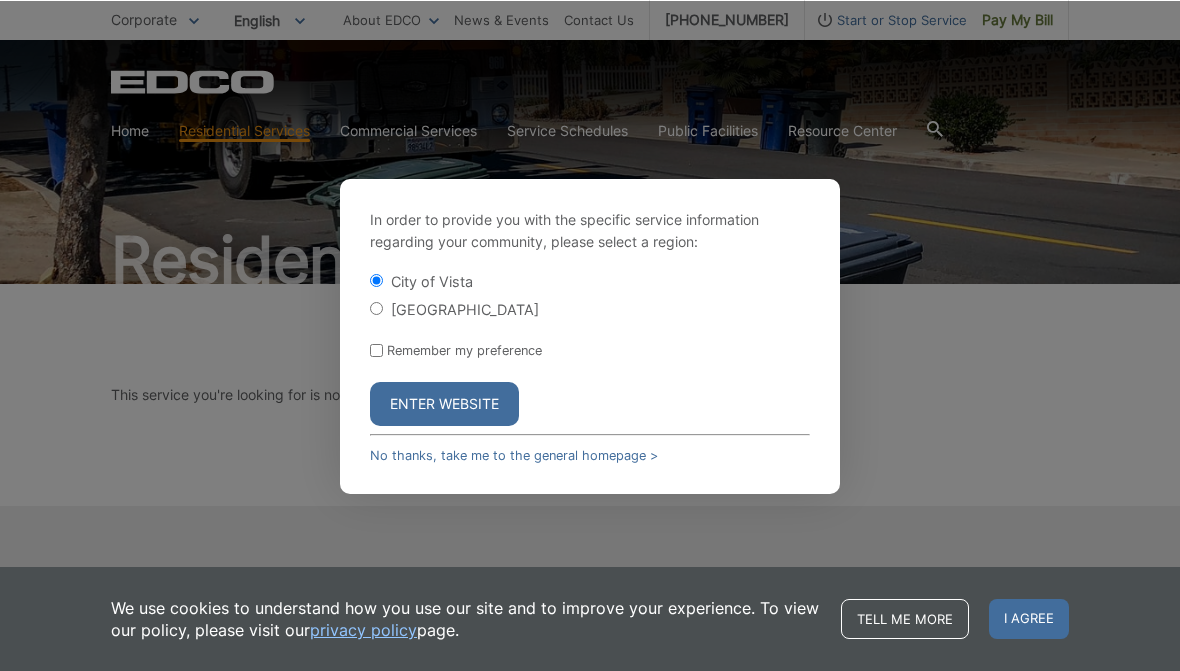 click on "Enter Website" at bounding box center (444, 404) 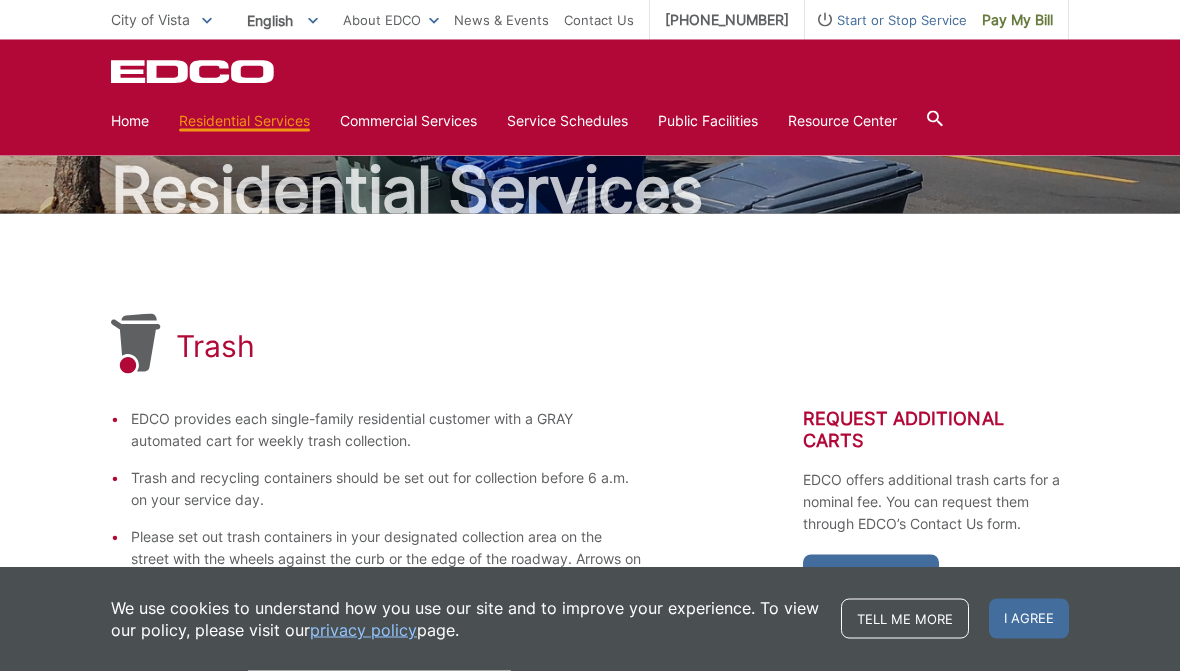 scroll, scrollTop: 0, scrollLeft: 0, axis: both 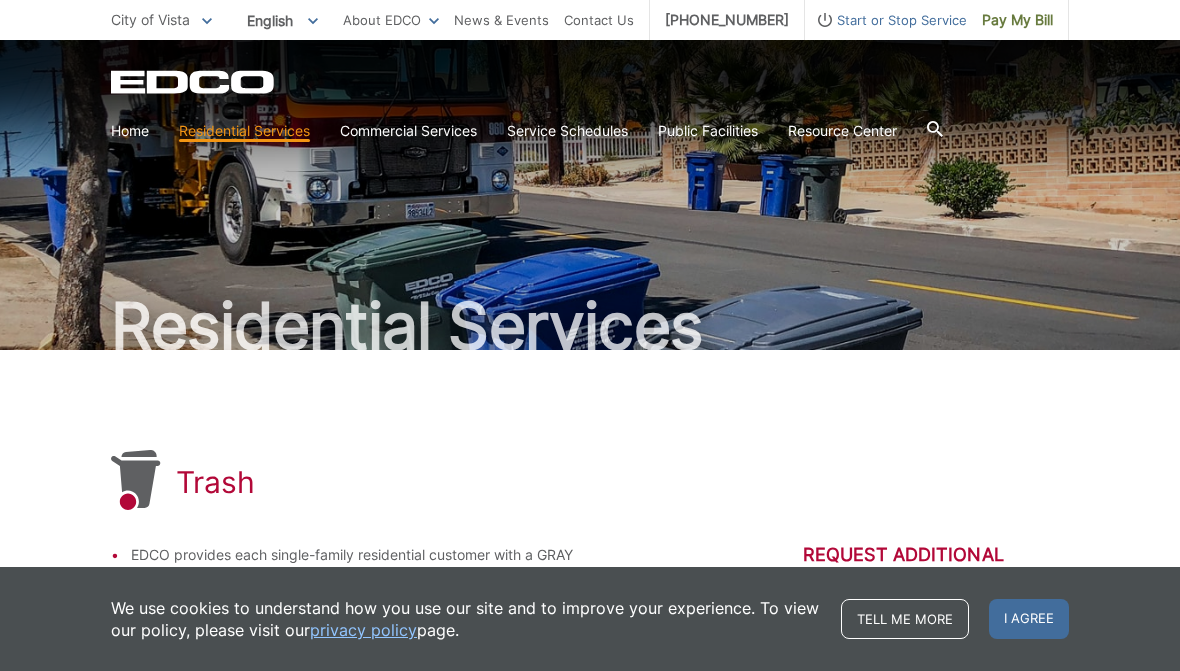 click on "Home" at bounding box center (130, 131) 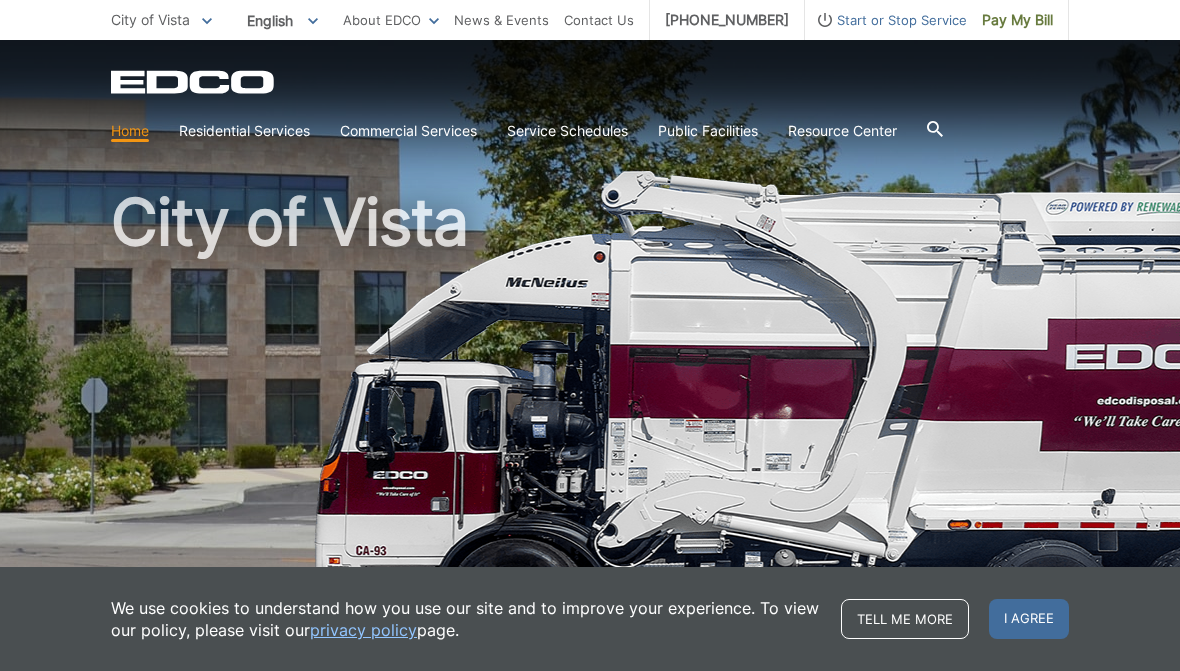 scroll, scrollTop: 21, scrollLeft: 0, axis: vertical 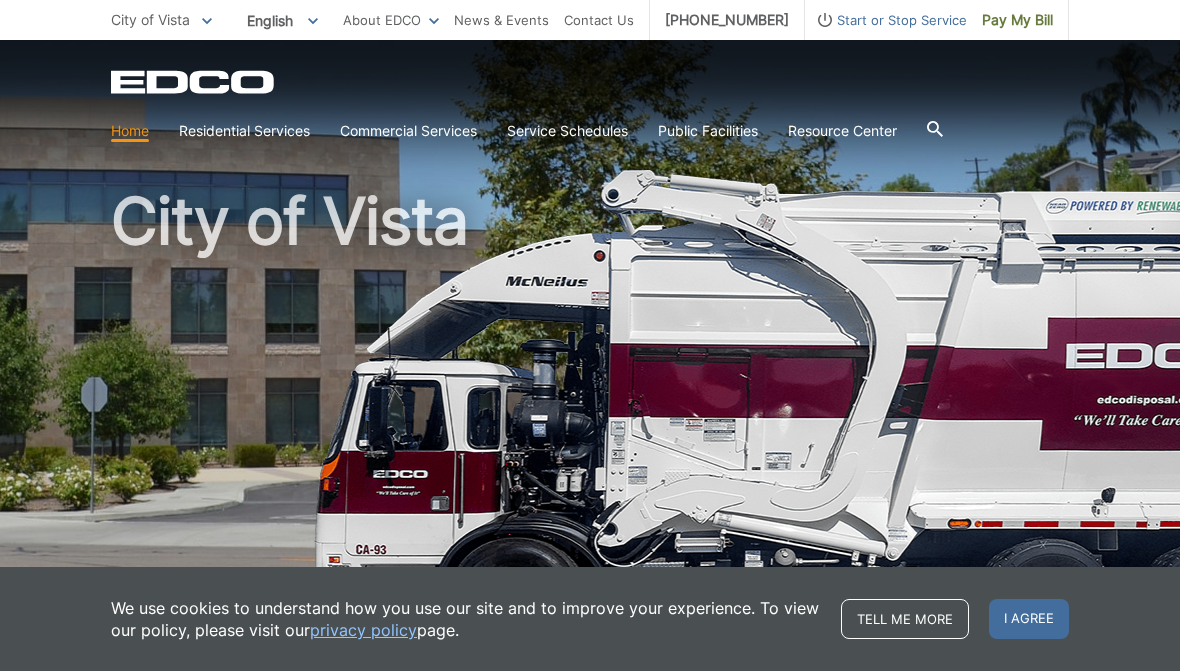 click on "Special Items Disposal" at bounding box center (0, 0) 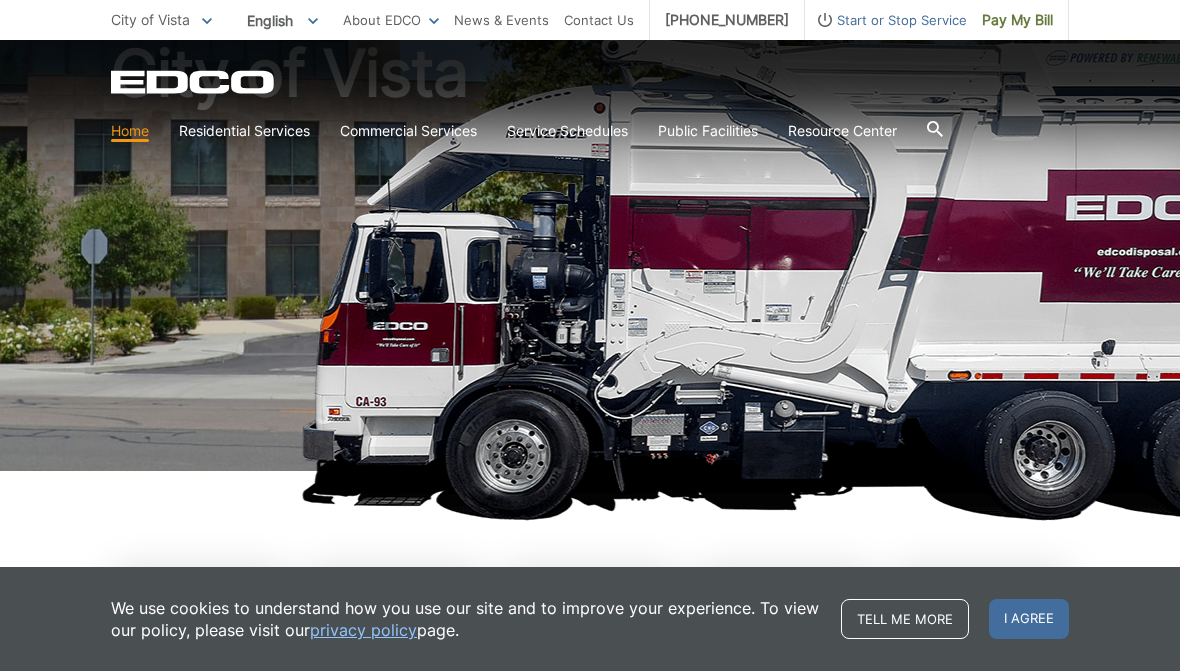 scroll, scrollTop: 183, scrollLeft: 0, axis: vertical 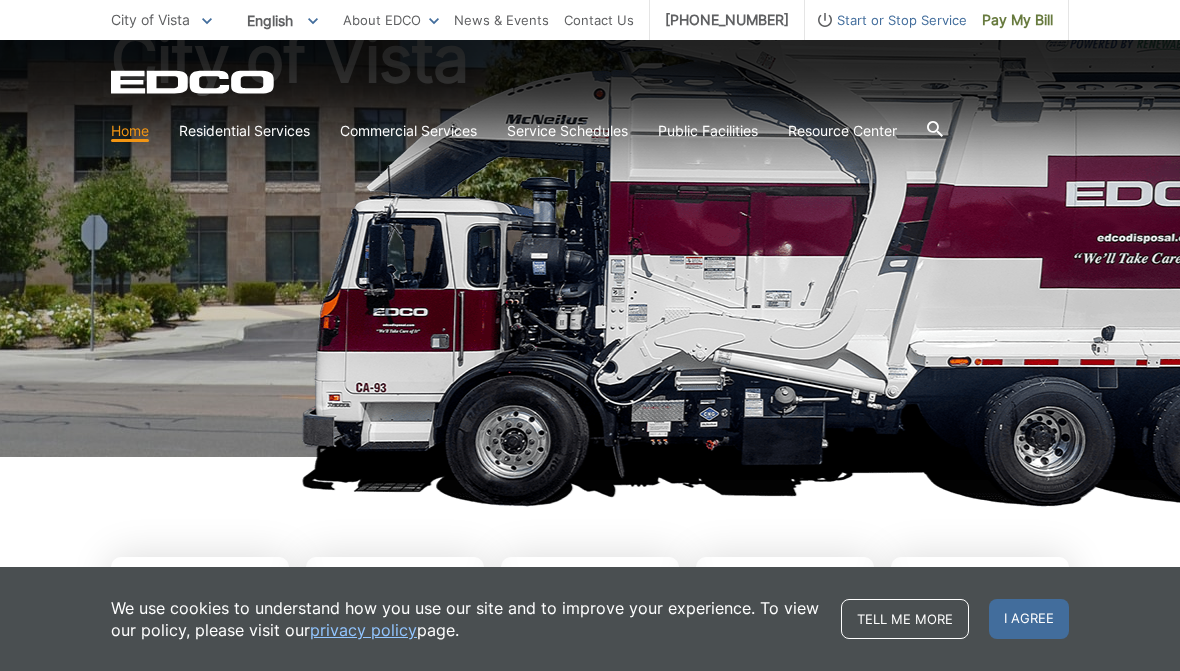 click on "Recycling Guide, Service Brochures & Posters" at bounding box center [0, 0] 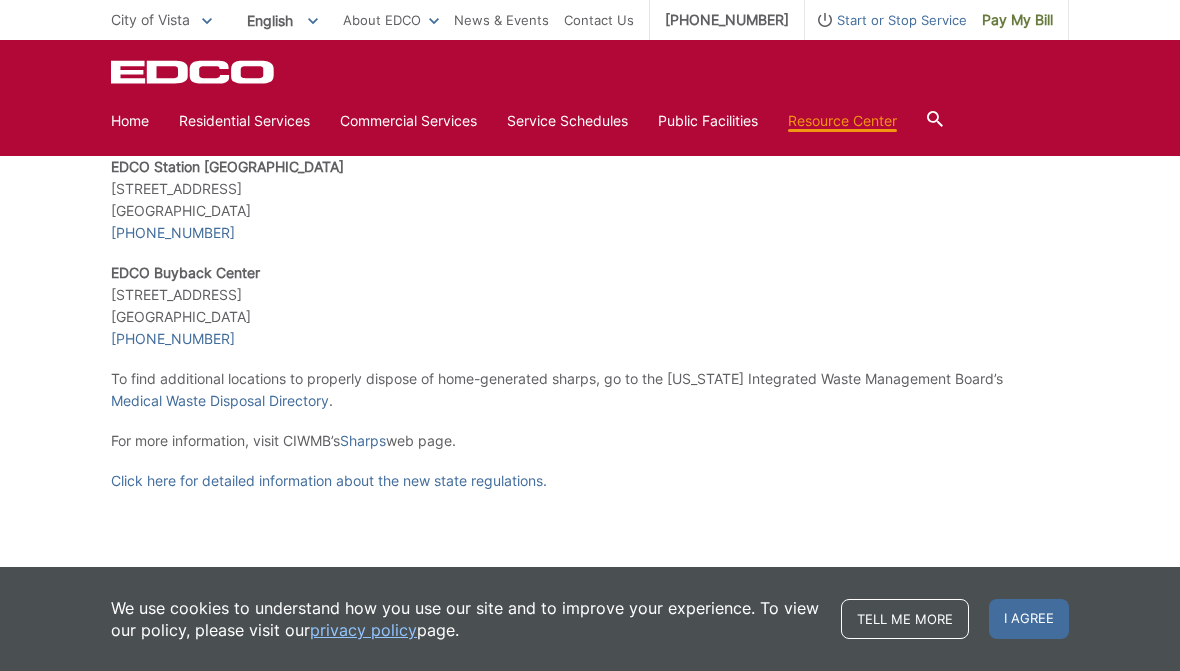 scroll, scrollTop: 3873, scrollLeft: 0, axis: vertical 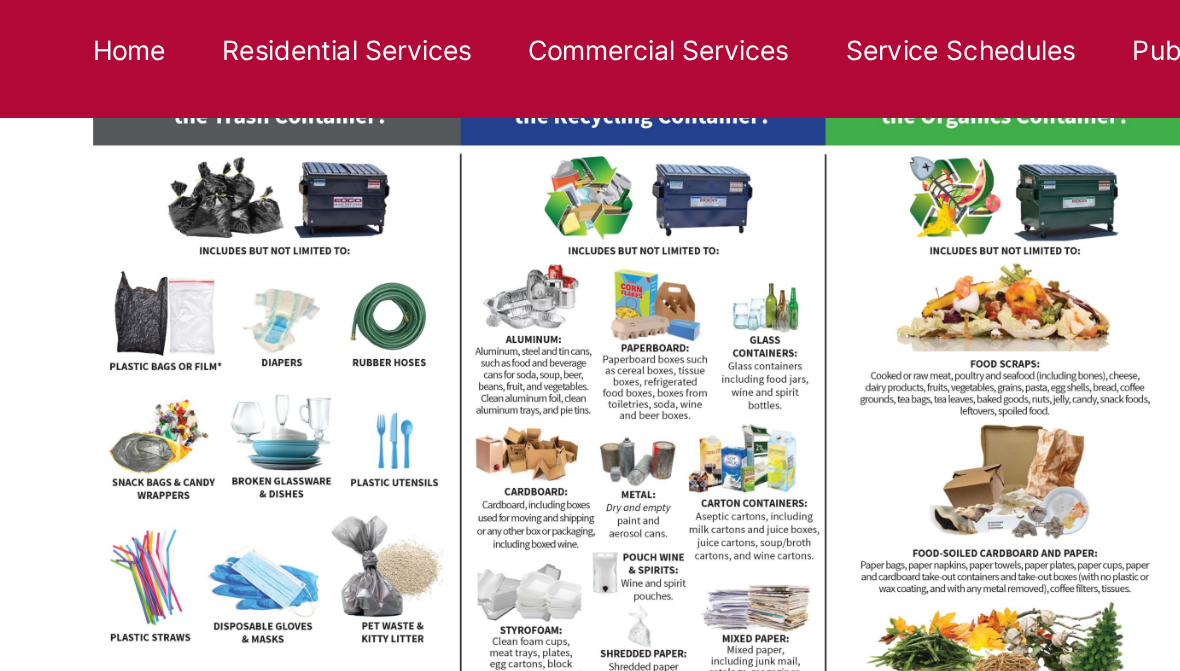 click at bounding box center (398, 344) 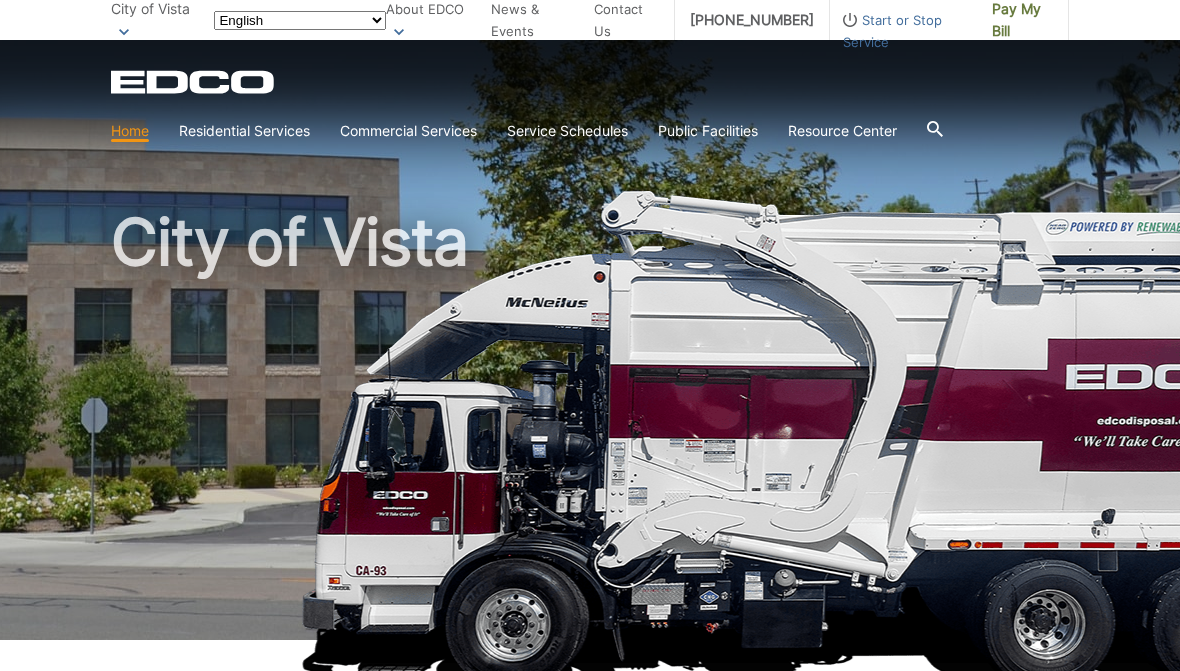 scroll, scrollTop: 280, scrollLeft: 0, axis: vertical 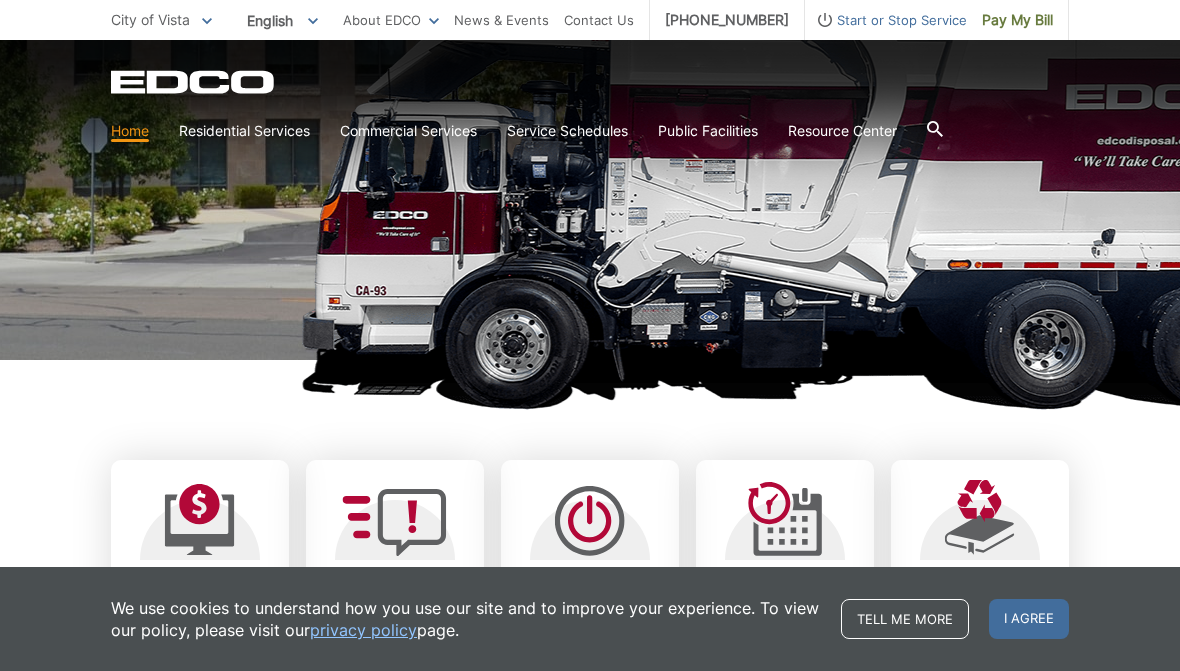 click 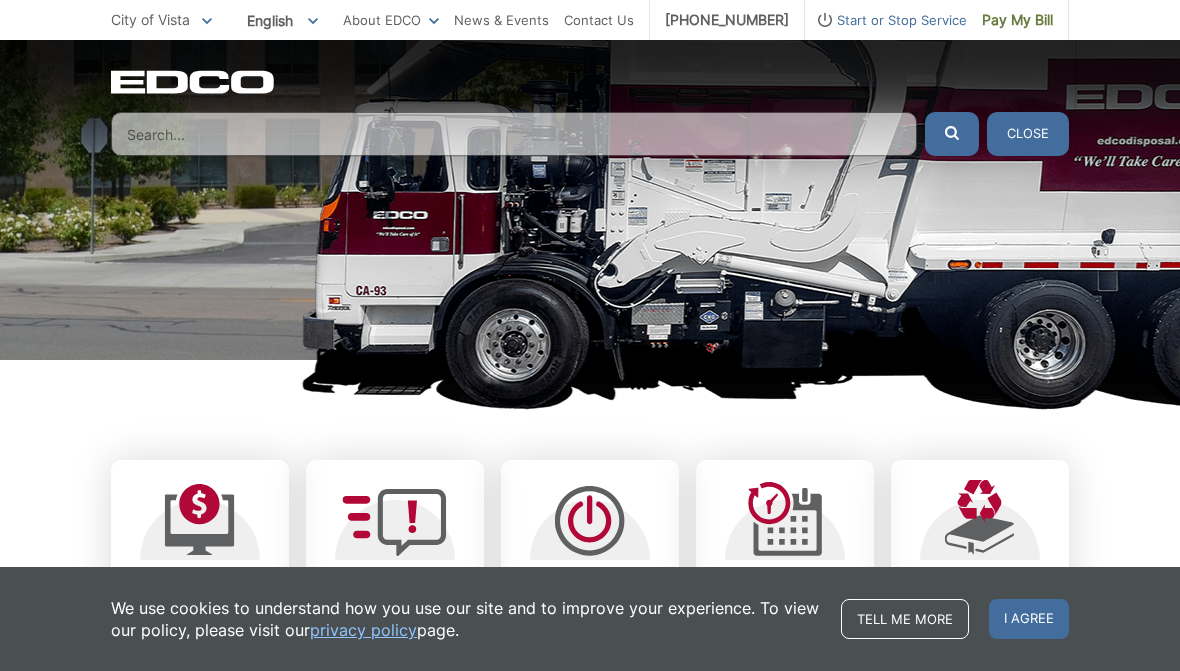 click at bounding box center [514, 134] 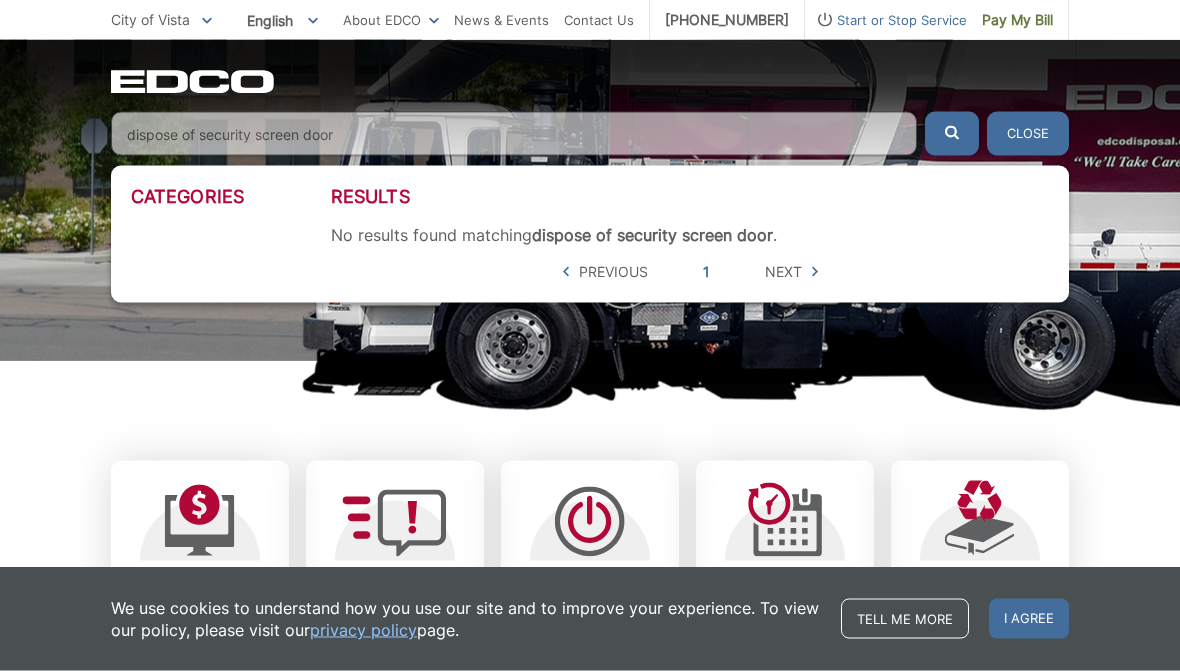 type on "dispose of security screen door" 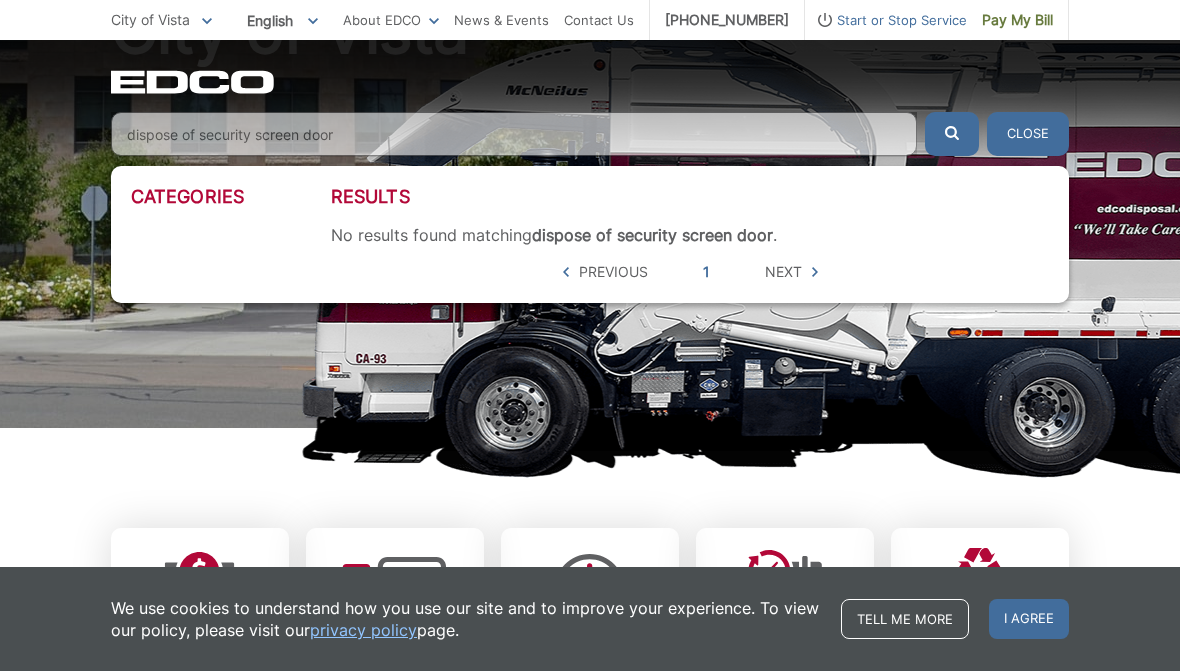 scroll, scrollTop: 169, scrollLeft: 0, axis: vertical 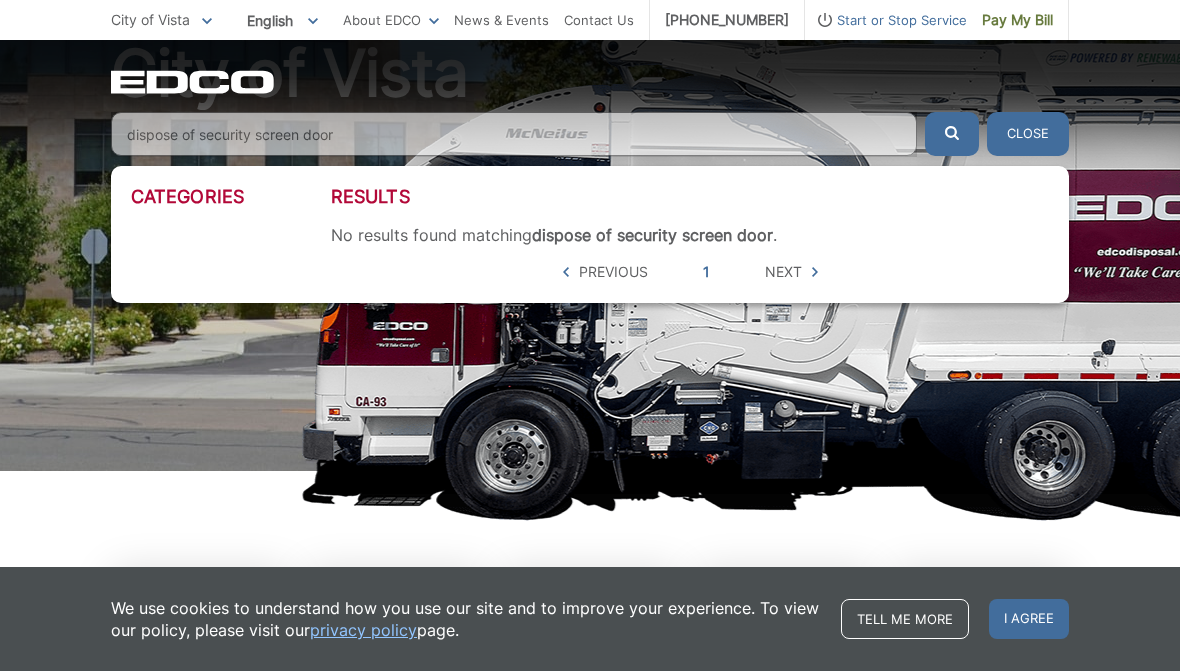 click on "Close" at bounding box center [1028, 134] 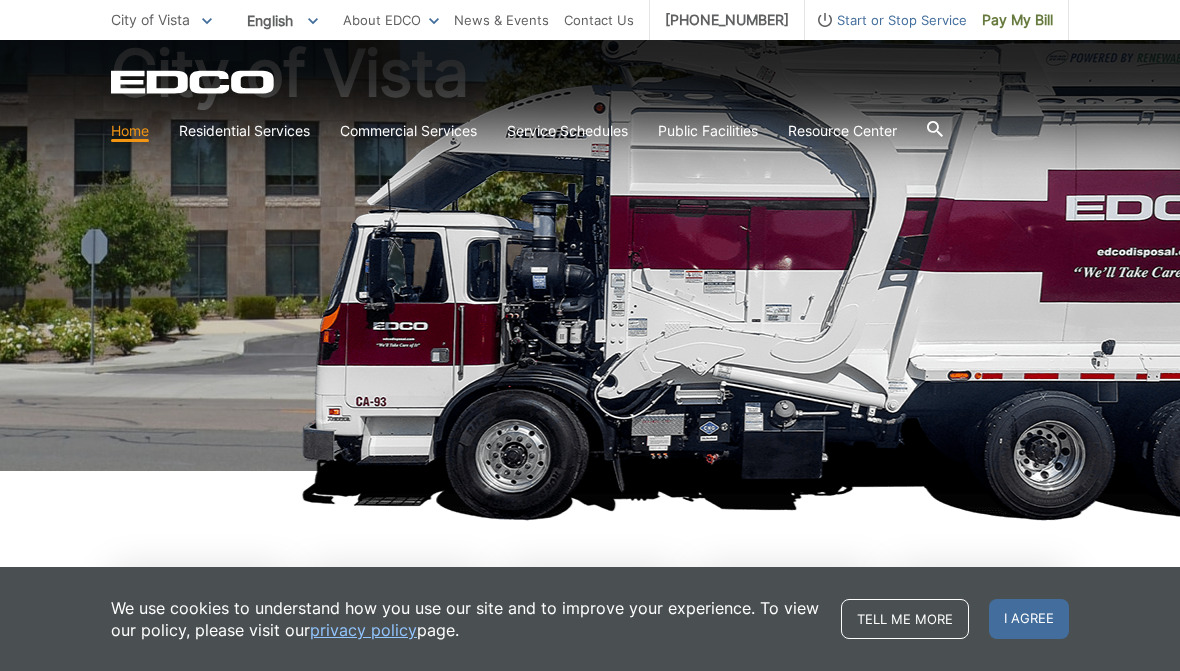 click on "Bulky Item Pickup" at bounding box center [0, 0] 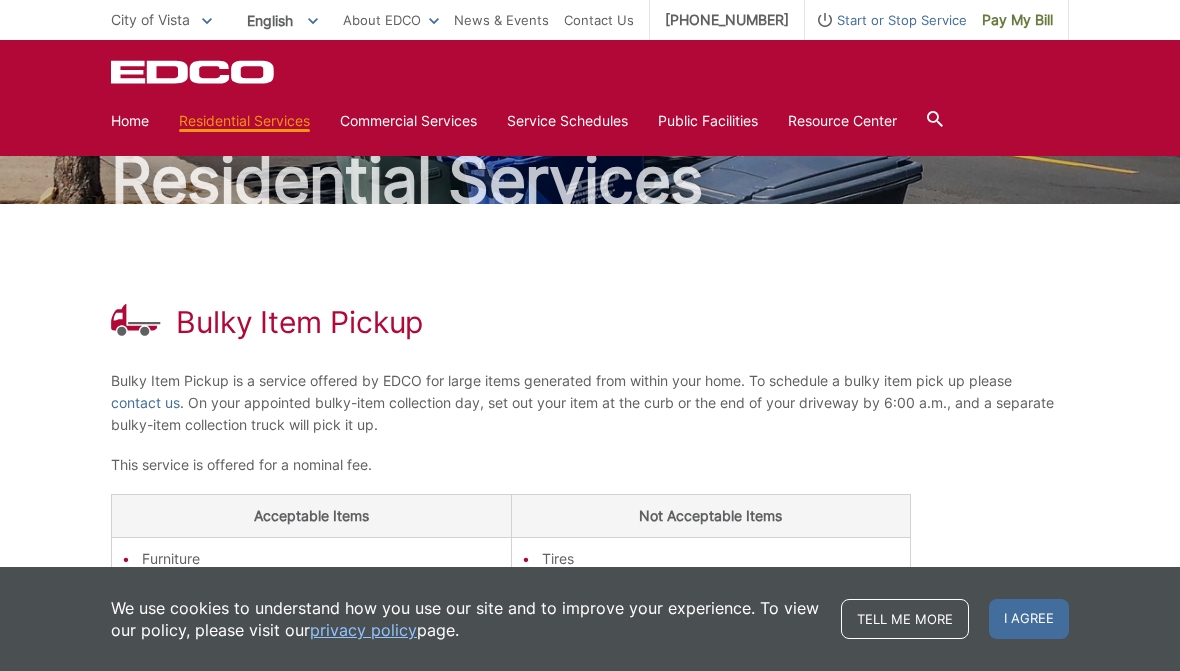 scroll, scrollTop: 0, scrollLeft: 0, axis: both 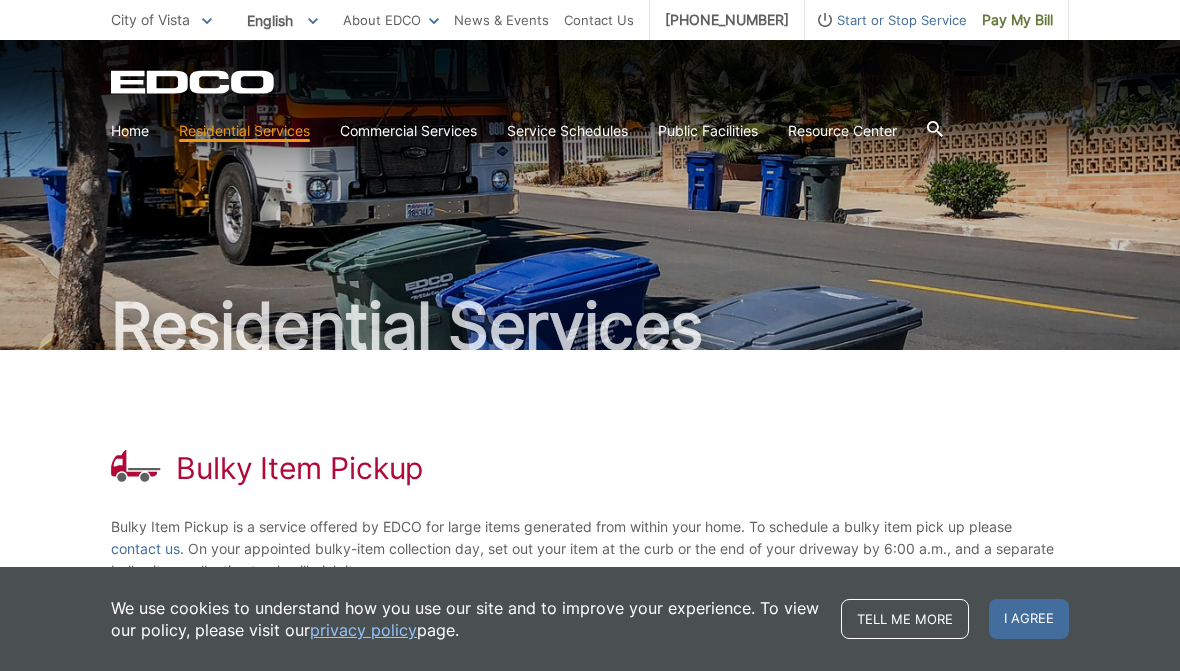click on "Home" at bounding box center (130, 131) 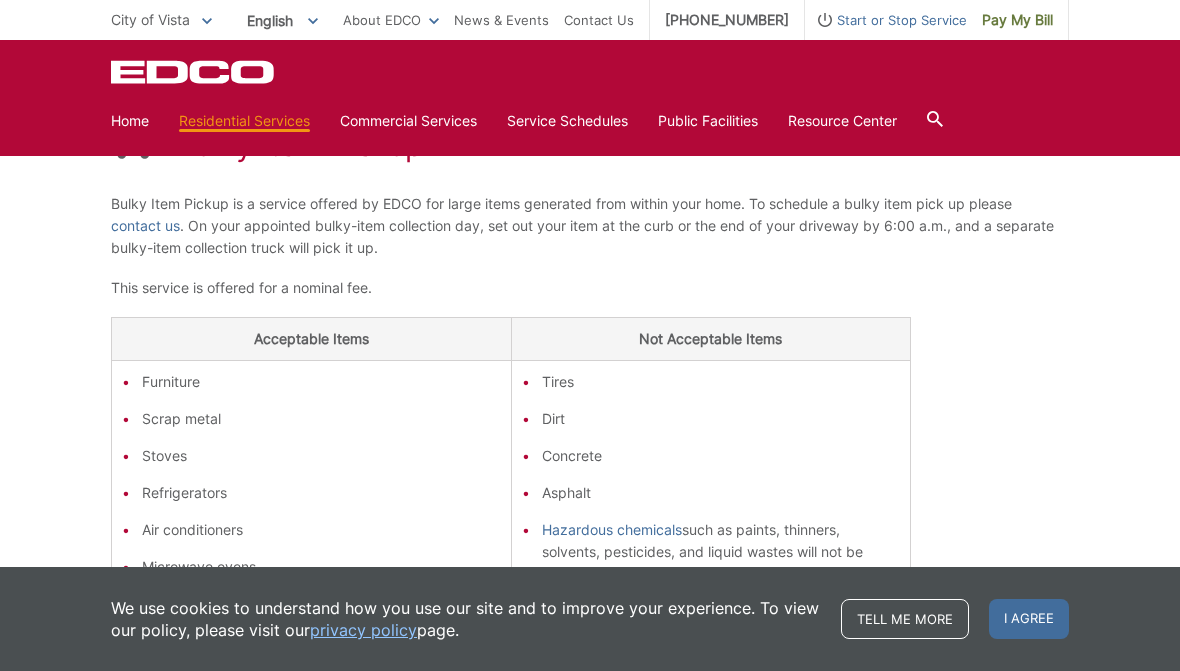 scroll, scrollTop: 326, scrollLeft: 0, axis: vertical 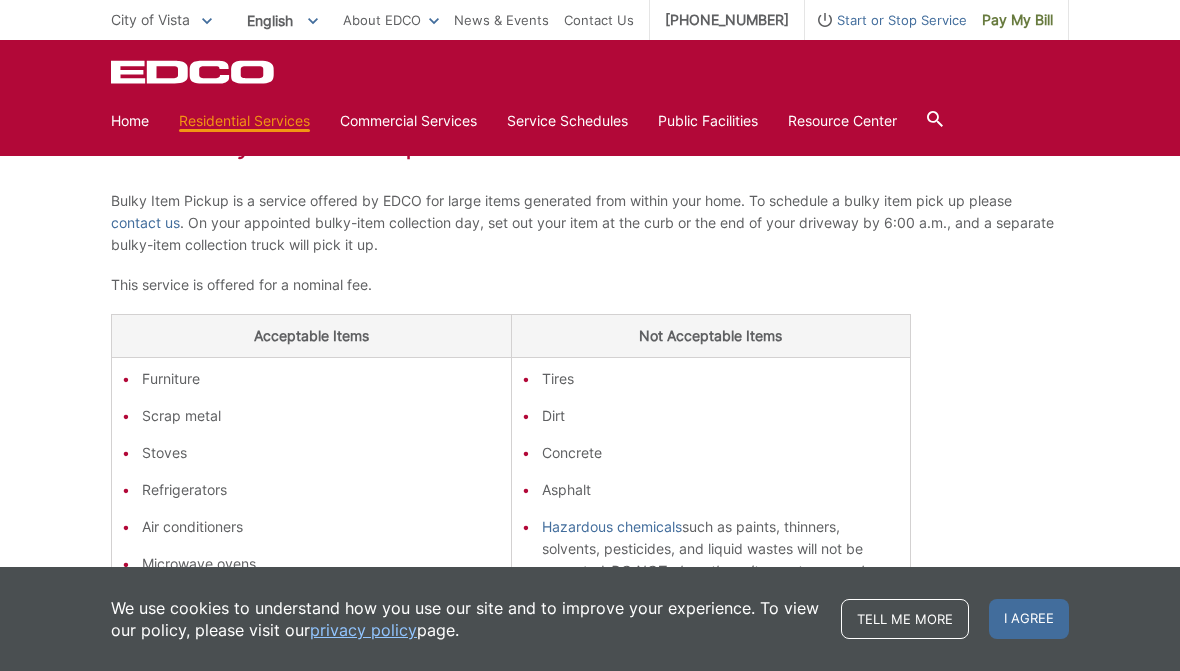 click on "EDCO Logo
Home
Residential Services
Curbside Pickup
Recycling
Organic Recycling
Trash
Household Hazardous Waste
Bulky Item Pickup
Dumpster Service
Temporary Dumpster
Roll-Off Boxes
Storage Containers
Apartments & Condos
Recycling
Organic Recycling
Trash
Commercial Services
Commercial Services
Recycling
Organic Recycling
Trash
Roll-Off Boxes" at bounding box center (590, 100) 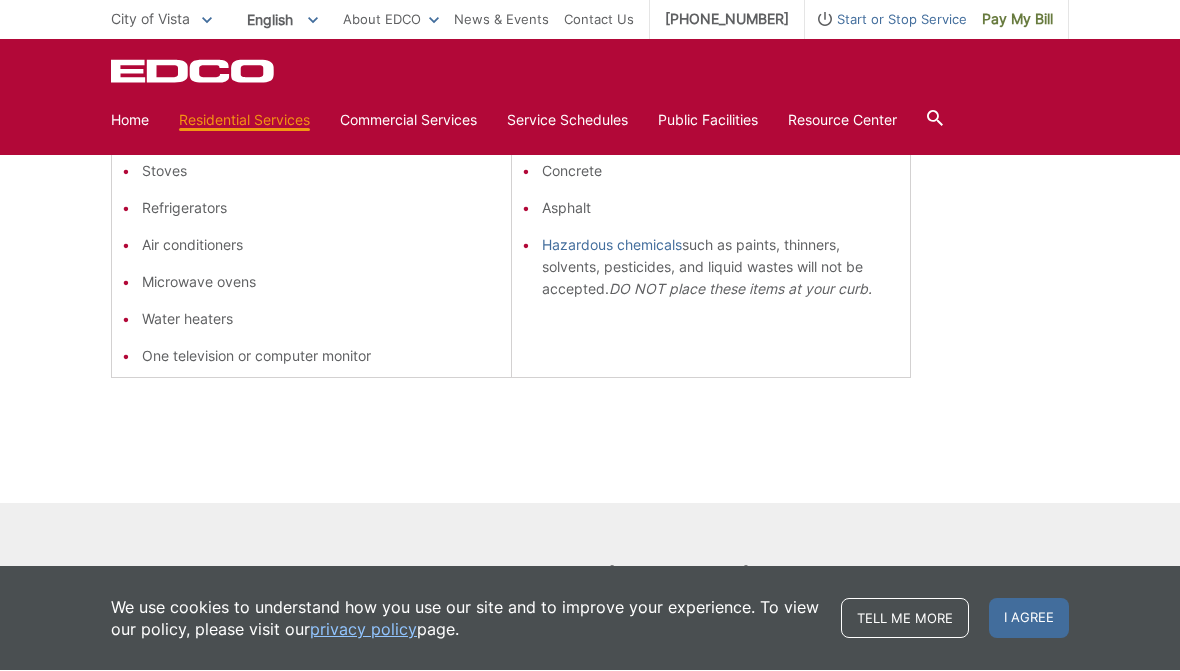 click on "Home
Back
Home
Residential Services
Overview
Curbside Pickup
Recycling
Organic Recycling
Trash
Household Hazardous Waste
Bulky Item Pickup
Dumpster Service
Temporary Dumpster
Roll-Off Boxes
Storage Containers
Apartments & Condos
Recycling
Organic Recycling
Trash
Commercial Services
Overview
Commercial Services
Recycling
Organic Recycling
Trash
Roll-Off Boxes
Forklift Maintenance
Construction & Demolition
Dumpsters" at bounding box center (590, -272) 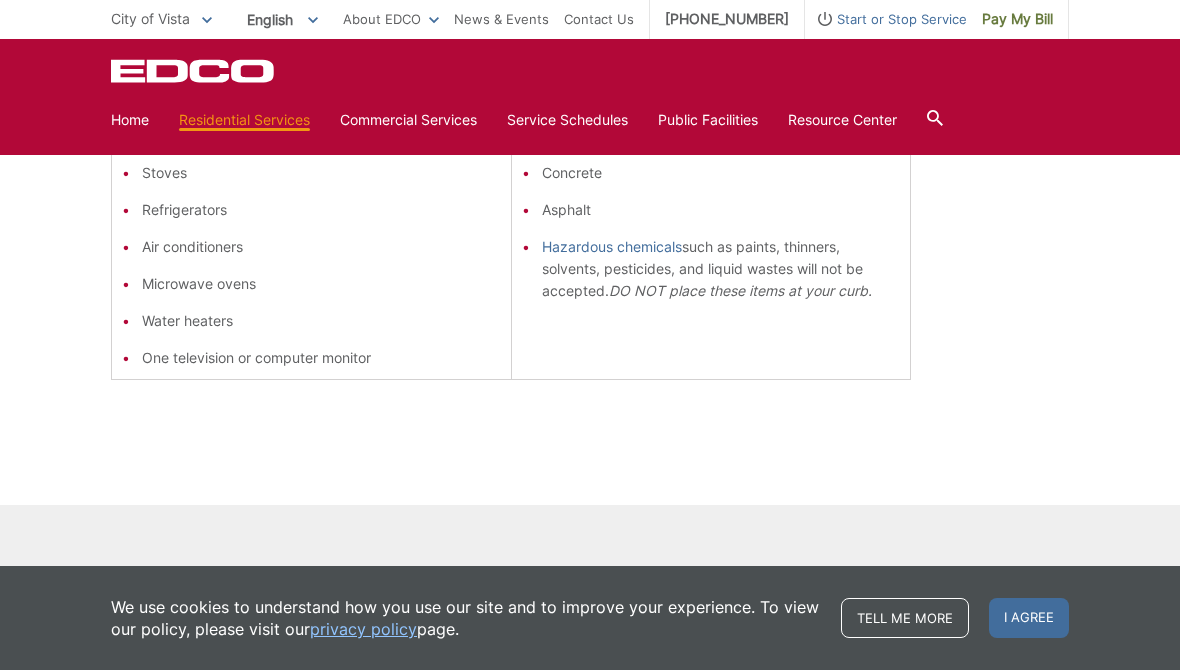click on "Bulky Item Pickup
Bulky Item Pickup is a service offered by EDCO for large items generated from within your home. To schedule a bulky item pick up please  contact us . On your appointed bulky-item collection day, set out your item at the curb or the end of your driveway by 6:00 a.m., and a separate bulky-item collection truck will pick it up.
This service is offered for a nominal fee.
Acceptable Items
Not Acceptable Items
Furniture
Scrap metal
Stoves
Refrigerators
Air conditioners
Microwave ovens
Water heaters
One television or computer monitor
Tires
Dirt
Concrete
Asphalt
Hazardous chemicals  such as paints, thinners, solvents, pesticides, and liquid wastes will not be accepted.  DO NOT place these items at your curb." at bounding box center [590, 125] 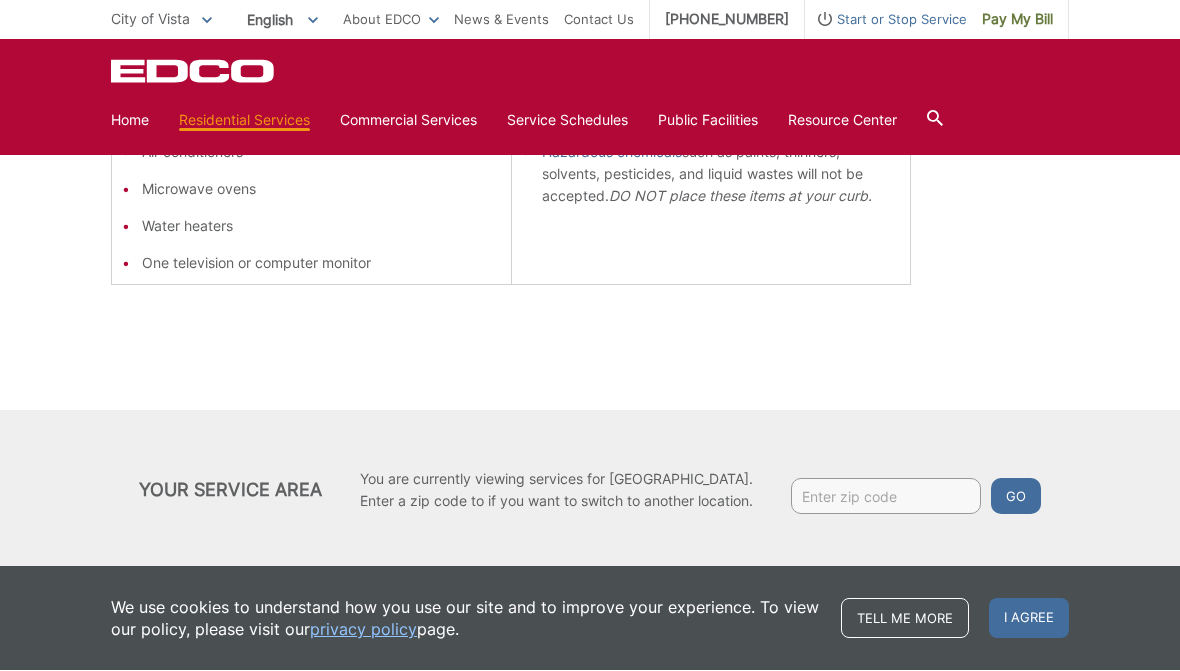scroll, scrollTop: 701, scrollLeft: 0, axis: vertical 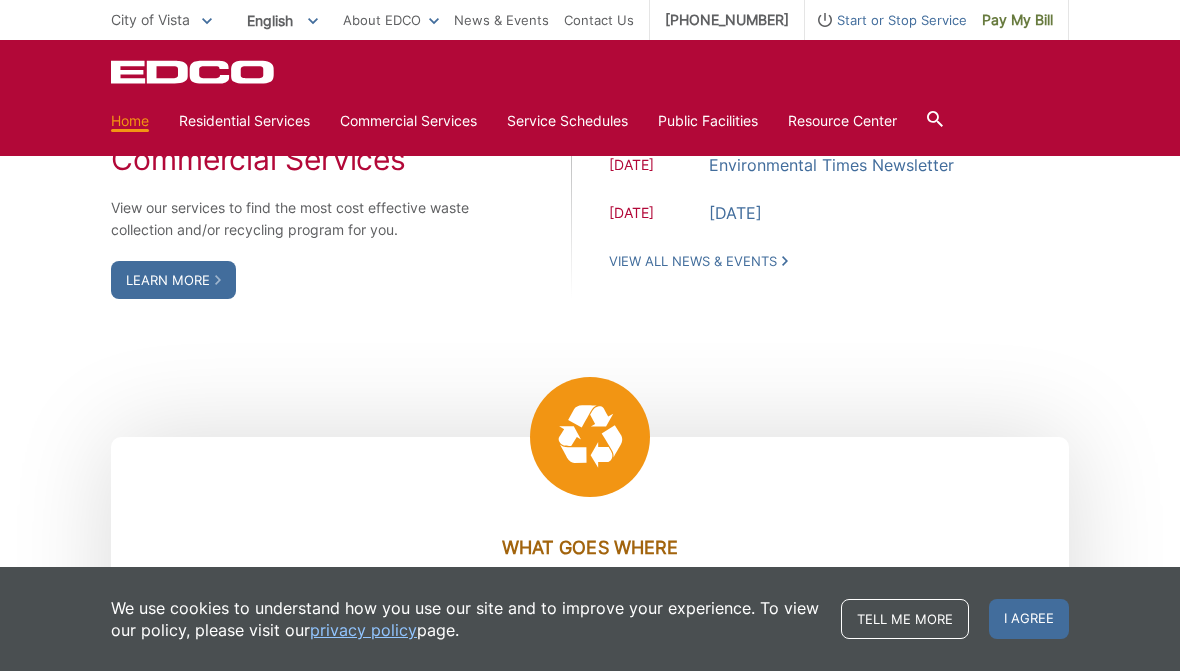click on "Residential Services
Find out about all of EDCO’s residential services, cart and dumpster sizes, and much more.
Learn More
Commercial Services
View our services to find the most cost effective waste collection and/or recycling program for you.
Learn More
News & Events
[DATE]
Fallbrook Waste & Recycling Service Named Business of the Year
[DATE]" at bounding box center [590, 111] 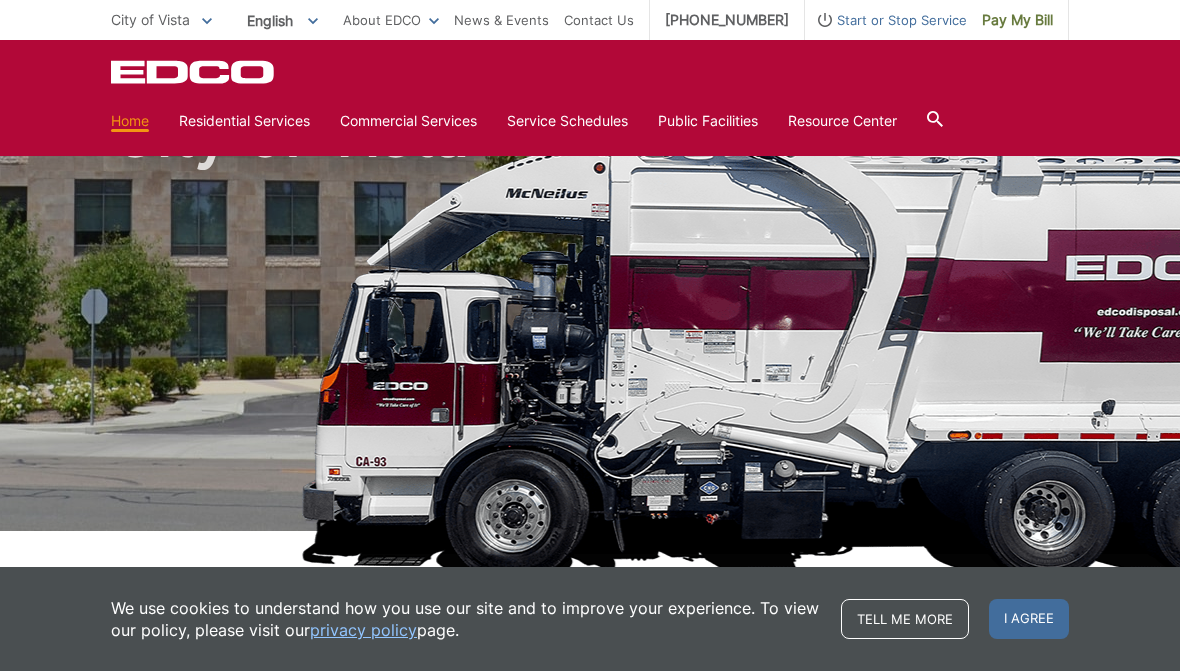 scroll, scrollTop: 0, scrollLeft: 0, axis: both 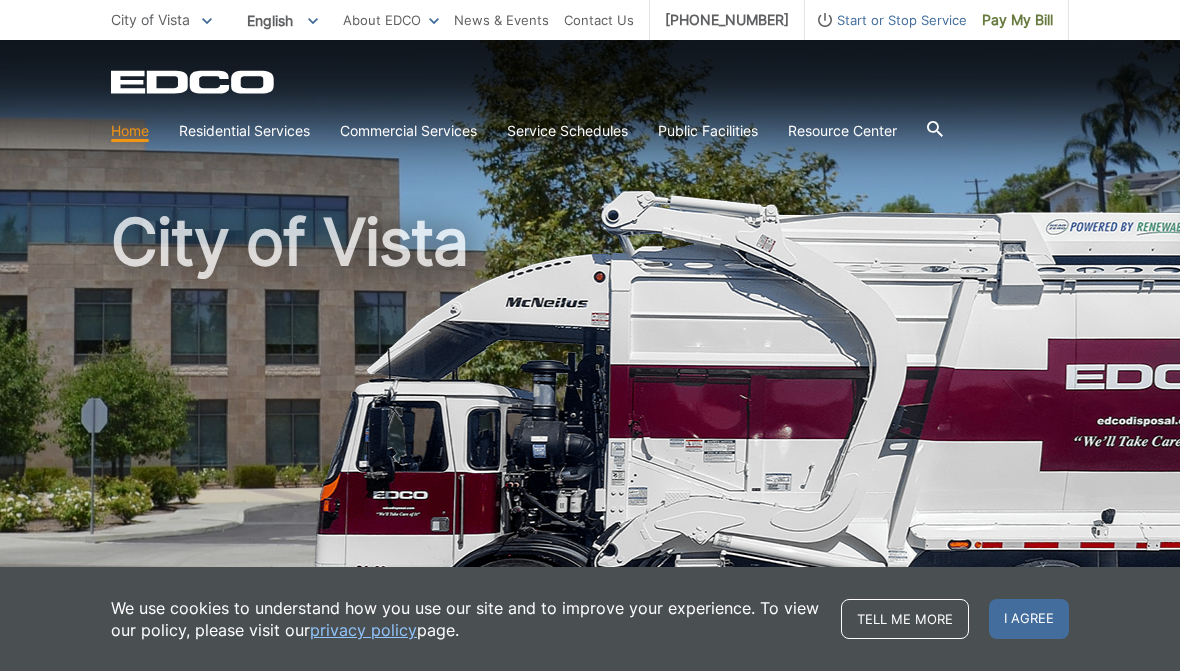 click on "Home
Residential Services
Curbside Pickup
Recycling
Organic Recycling
Trash
Household Hazardous Waste
Bulky Item Pickup
Dumpster Service
Temporary Dumpster
Roll-Off Boxes
Storage Containers
Apartments & Condos
Recycling
Organic Recycling
Trash
Commercial Services
Commercial Services
Recycling
Organic Recycling
Trash
Roll-Off Boxes
Forklift Maintenance
Construction & Demolition
Dumpsters
Roll-Off Boxes" at bounding box center (590, 131) 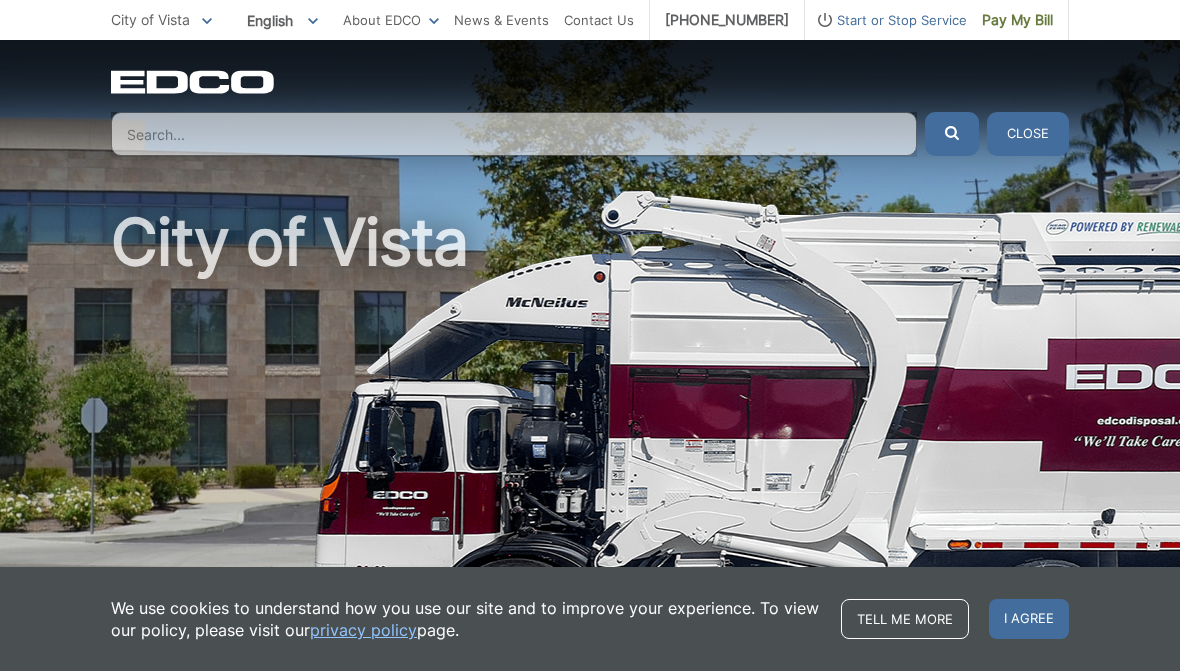 click at bounding box center (514, 134) 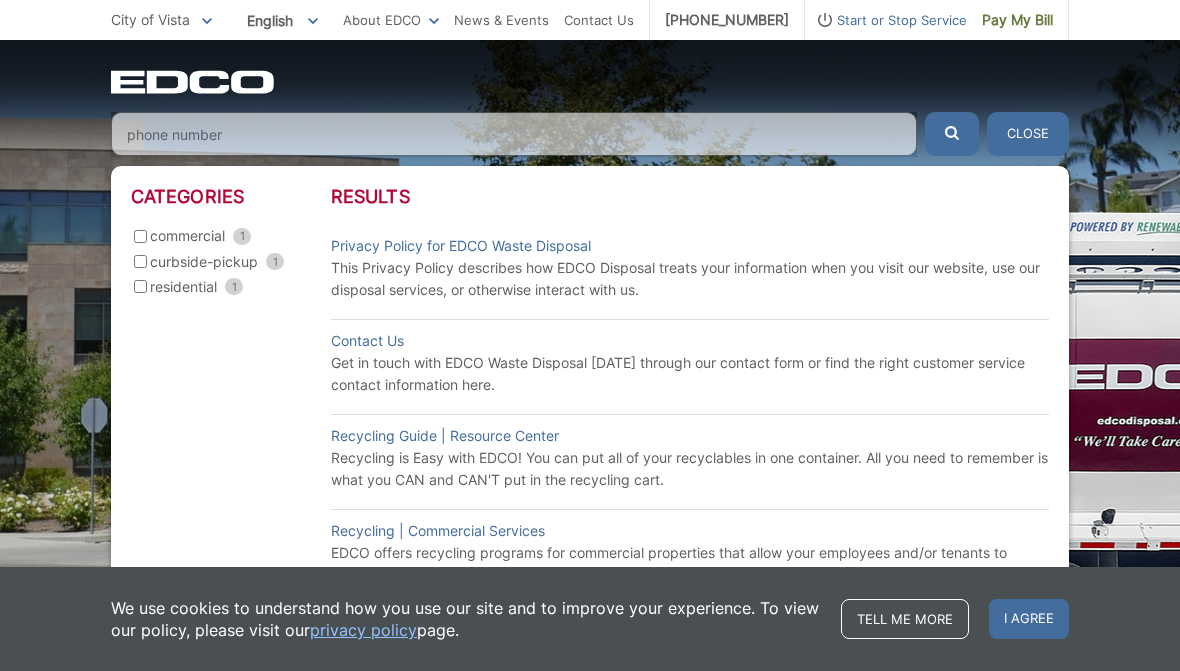 type on "phone number" 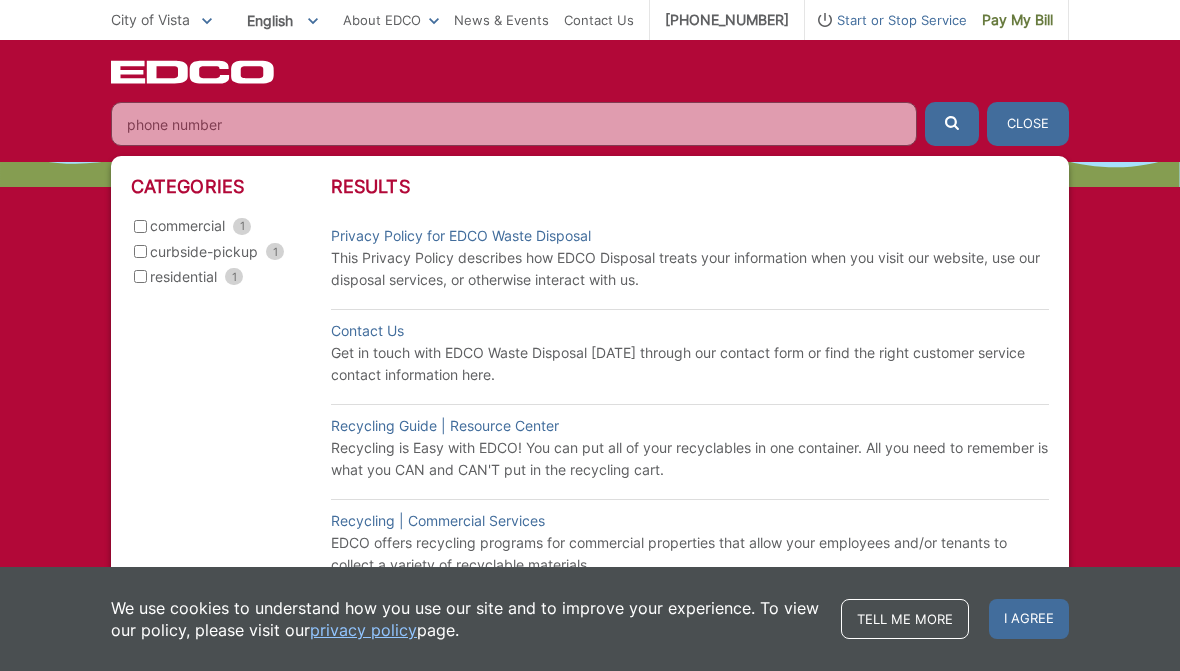scroll, scrollTop: 2438, scrollLeft: 0, axis: vertical 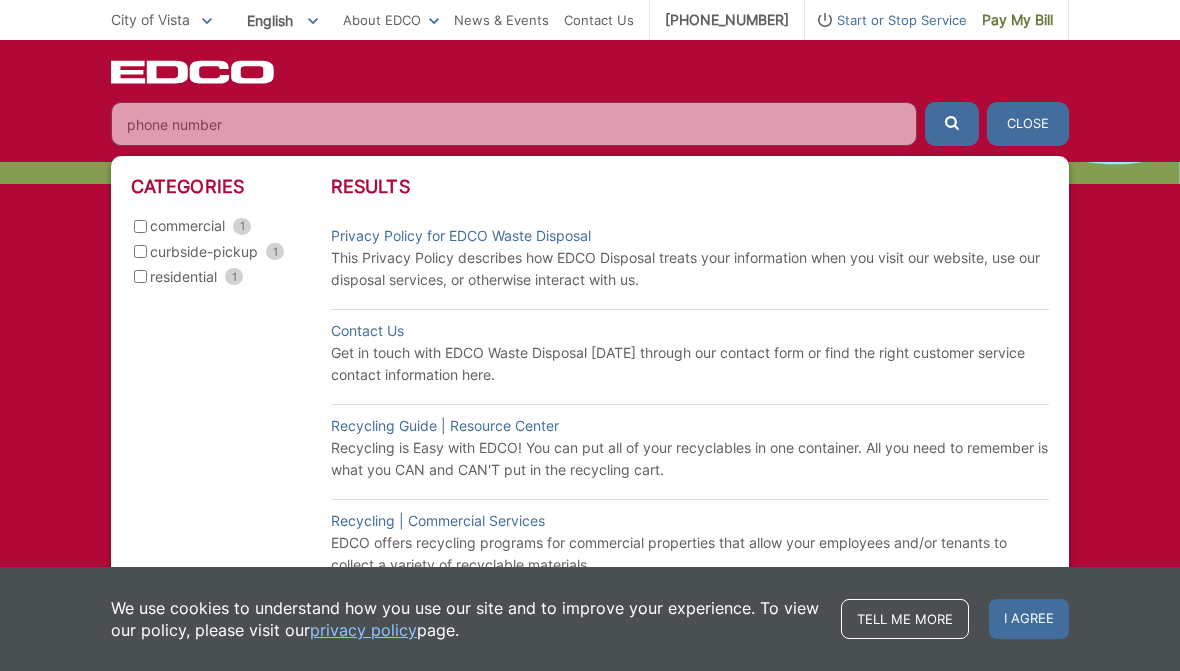 click on "curbside-pickup   1" at bounding box center (140, 251) 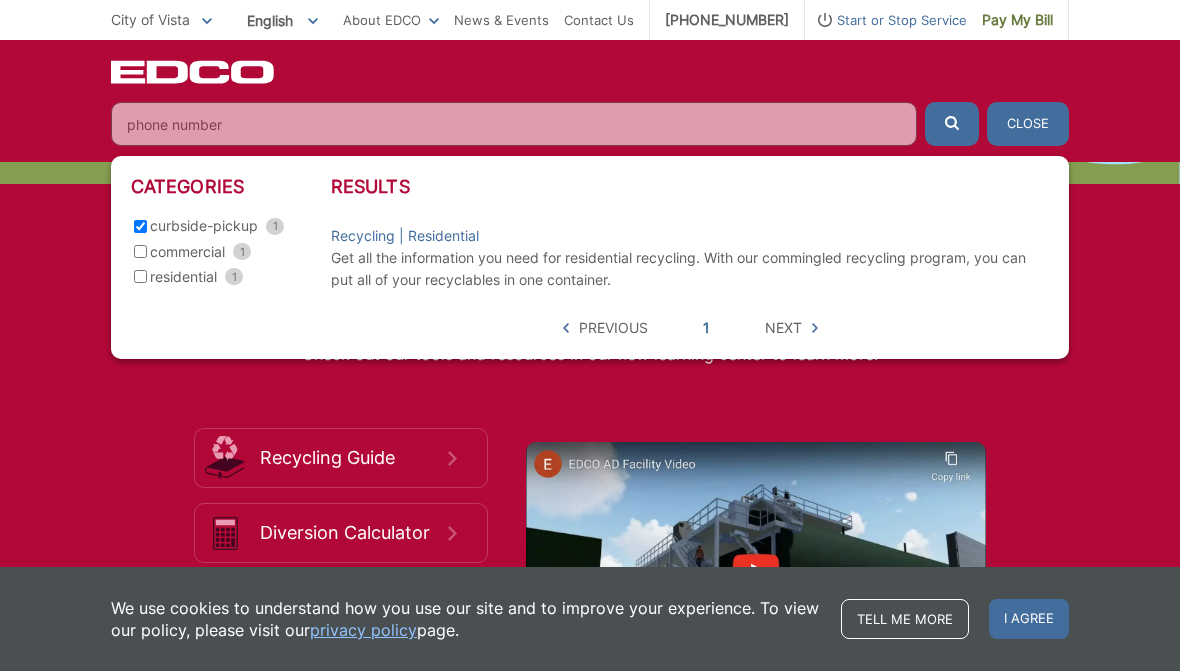 click on "residential   1" at bounding box center [231, 278] 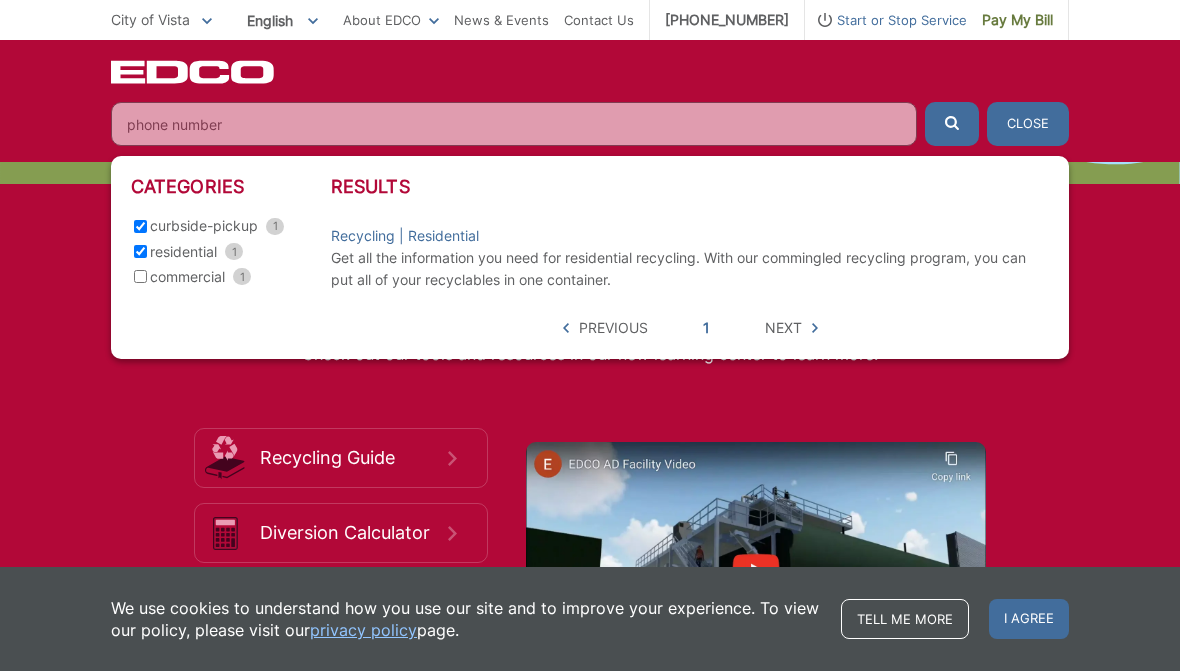 click at bounding box center (756, 570) 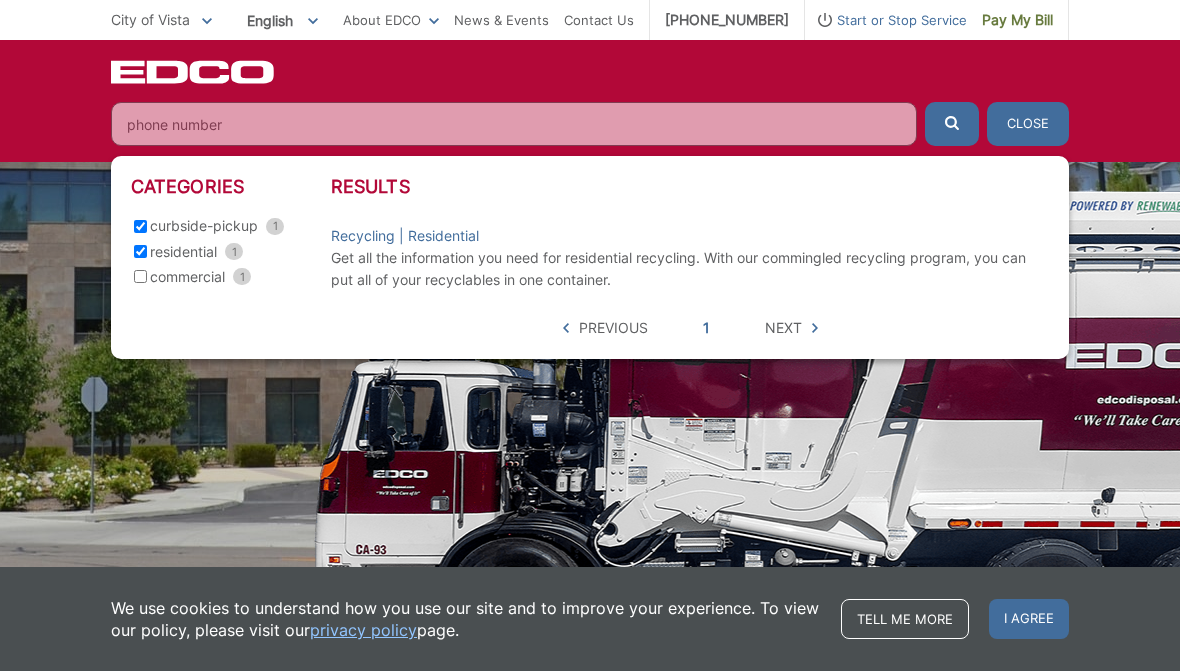 scroll, scrollTop: 0, scrollLeft: 0, axis: both 